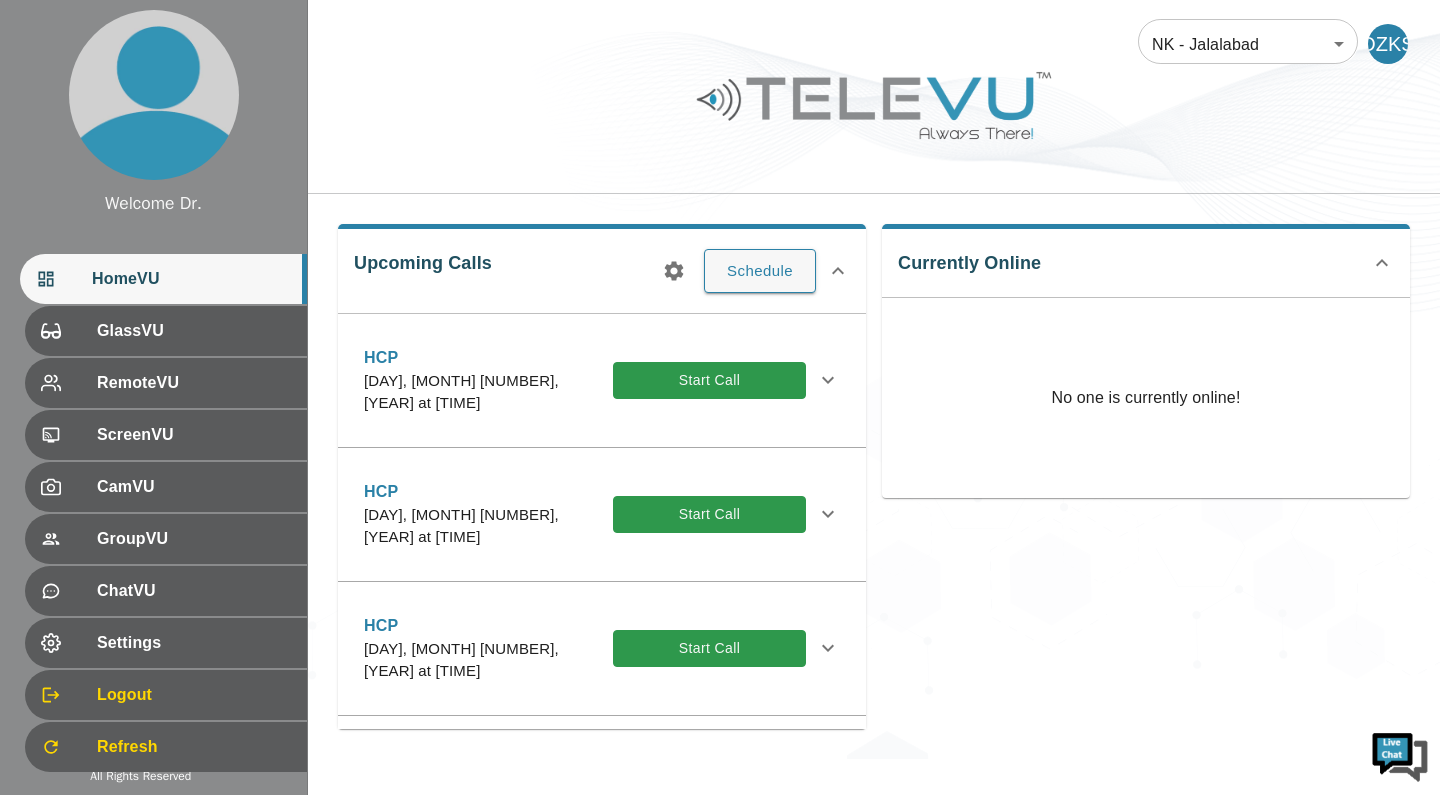 scroll, scrollTop: 0, scrollLeft: 0, axis: both 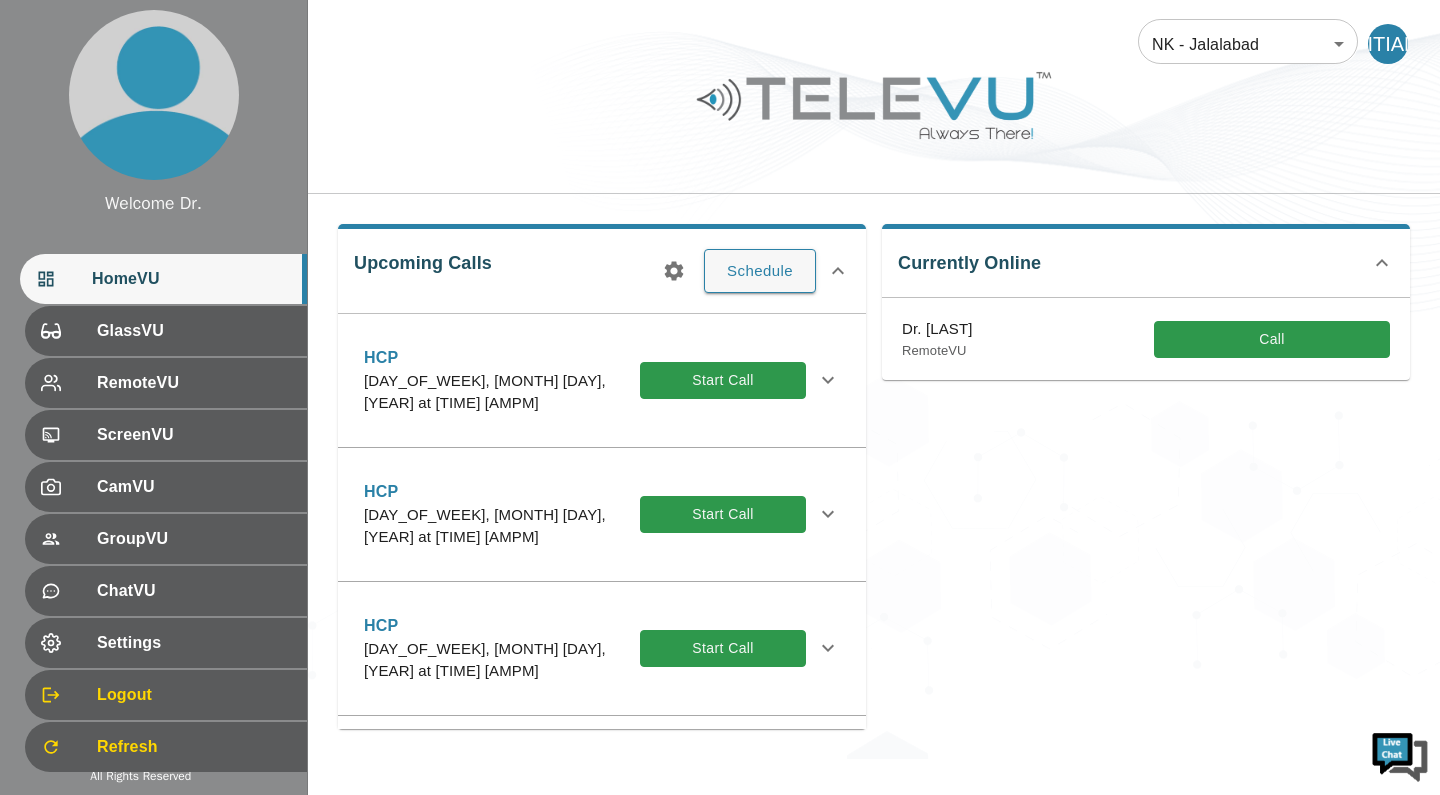 click on "Call" at bounding box center (1272, 339) 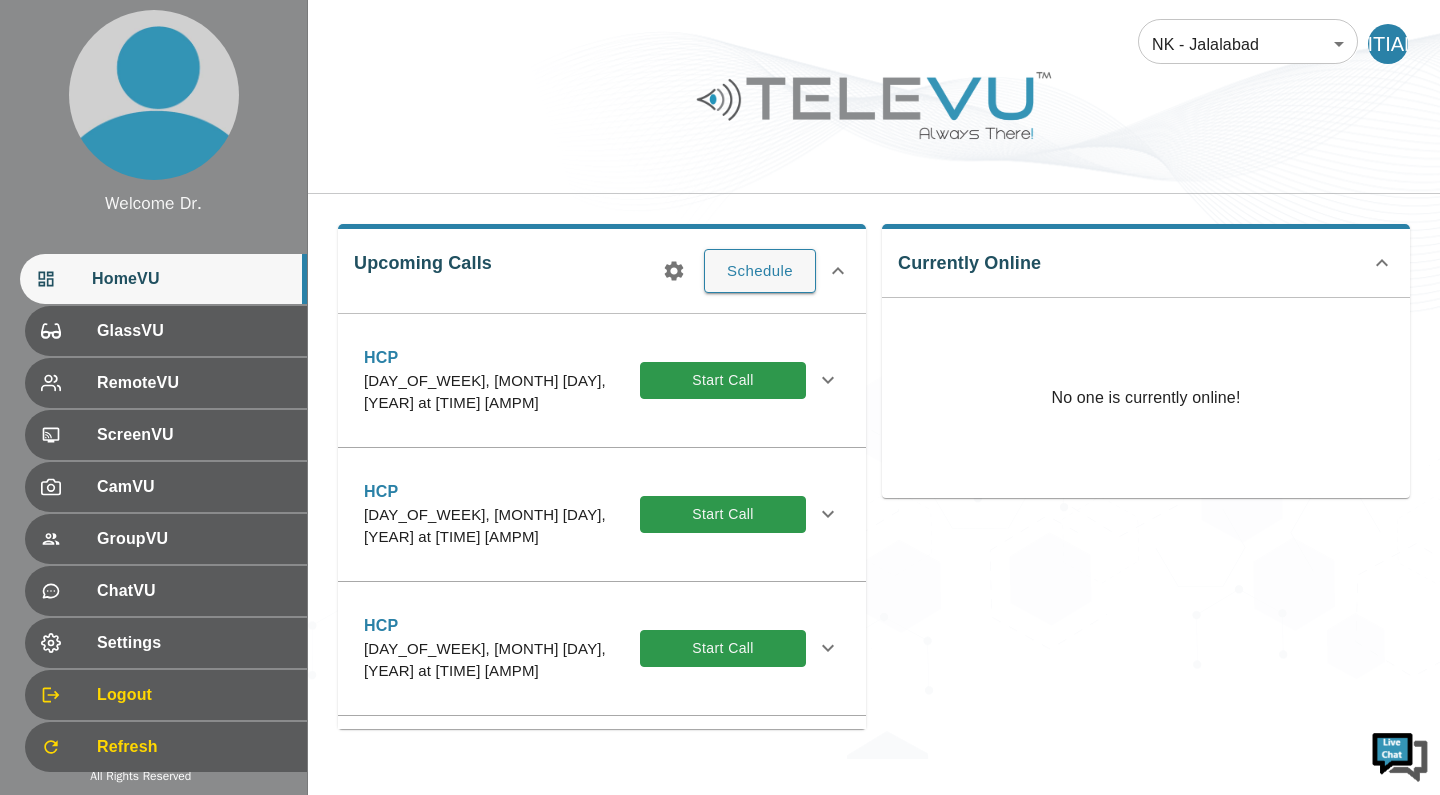 click on "GlassVU" at bounding box center (194, 331) 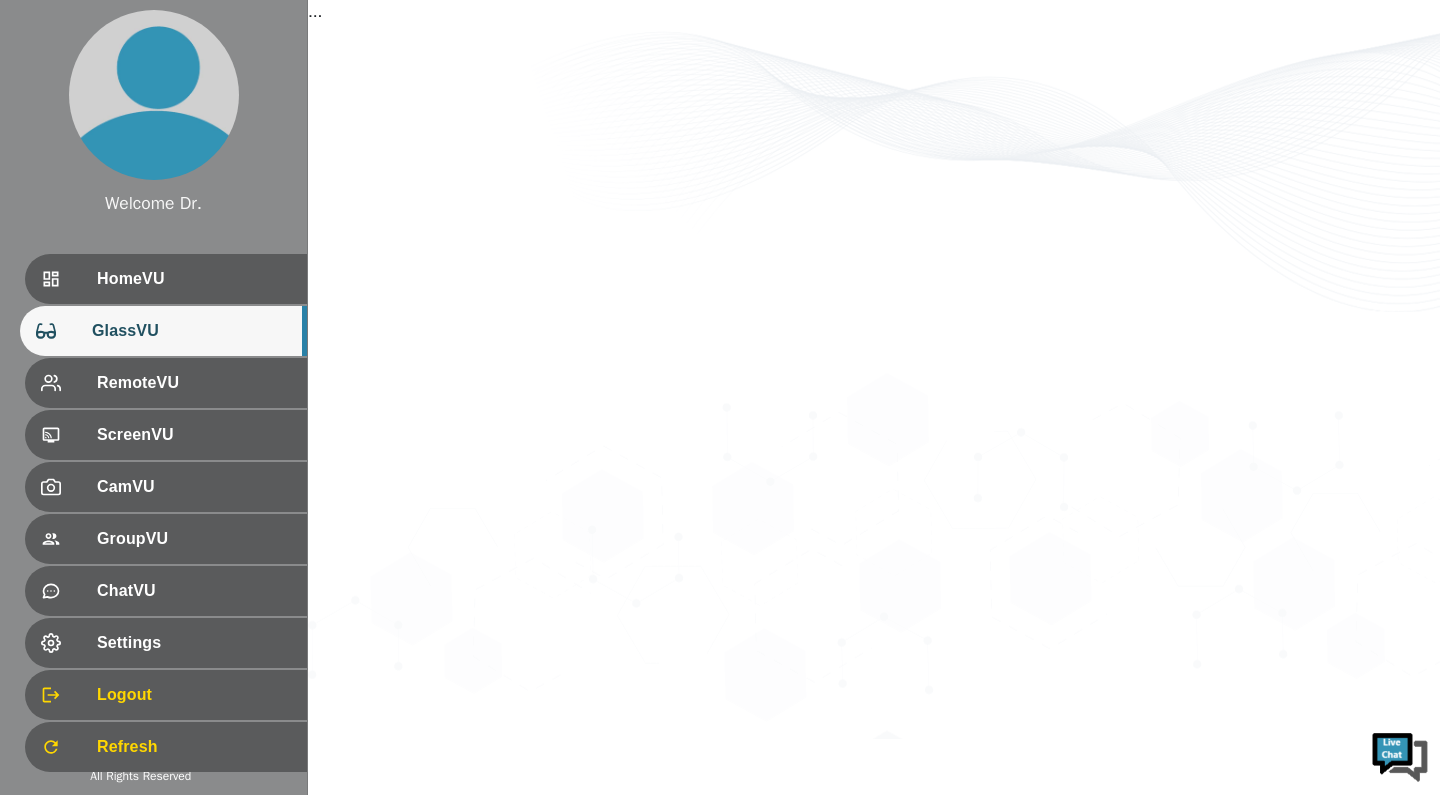 click on "HomeVU" at bounding box center (194, 279) 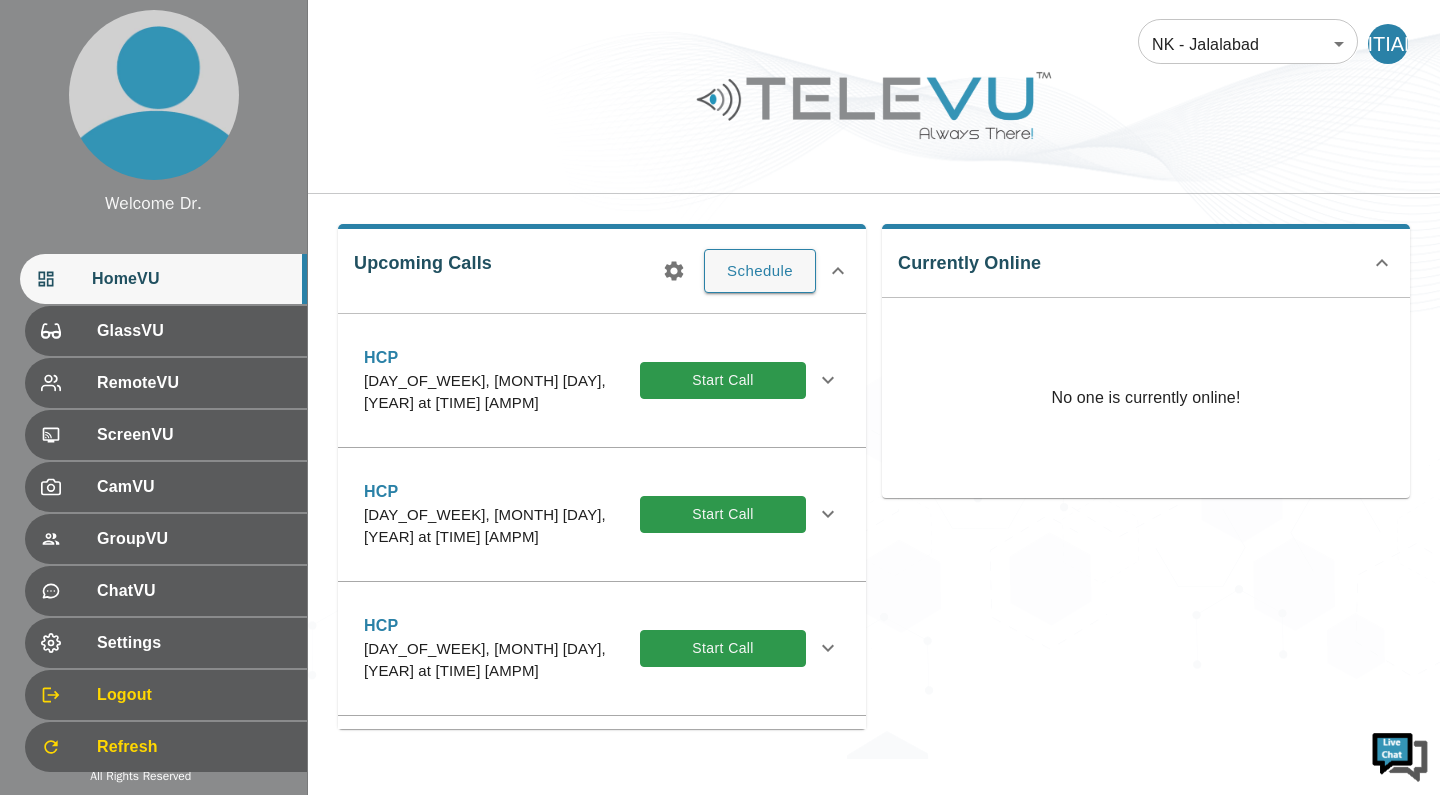 click on "No one is currently online!" at bounding box center (1145, 398) 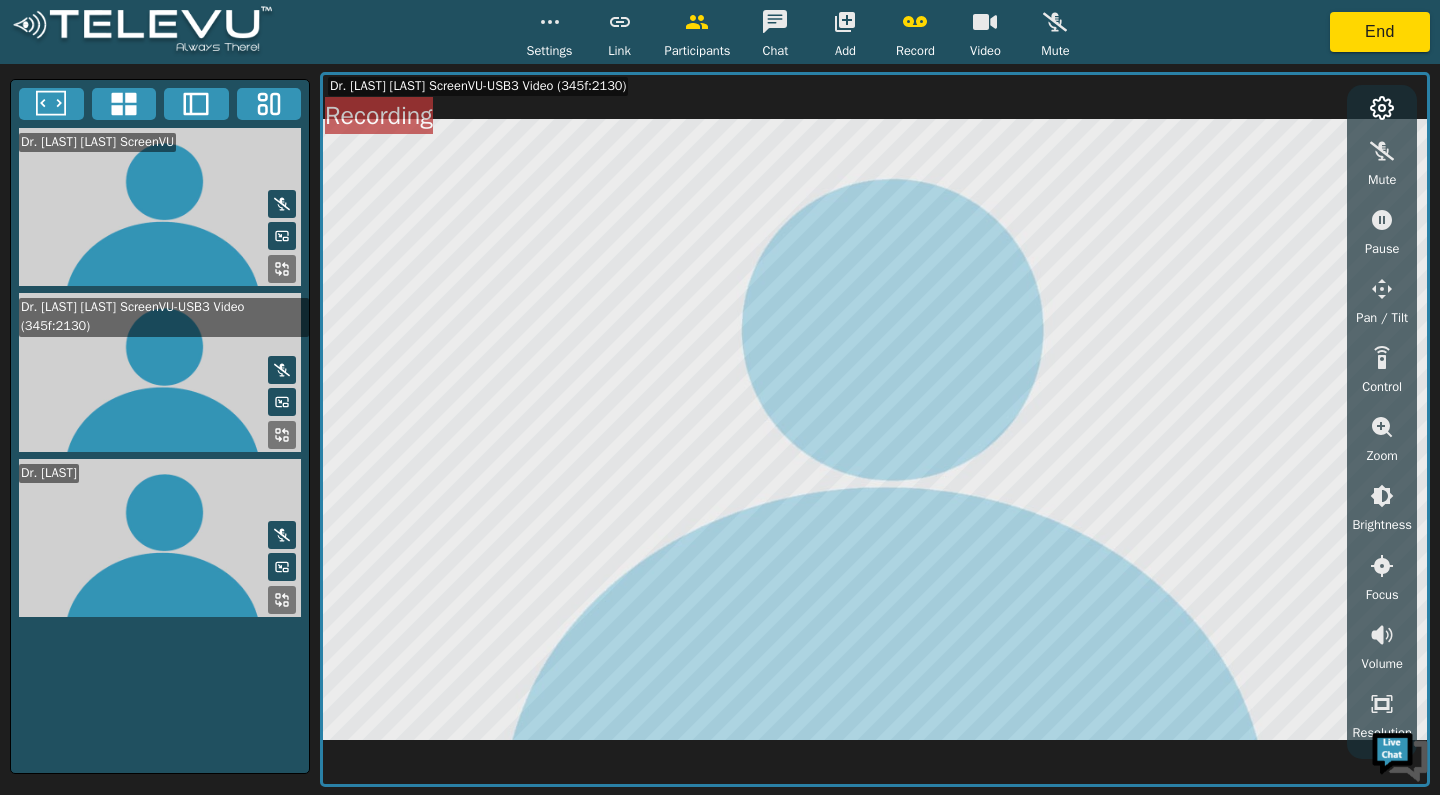 click 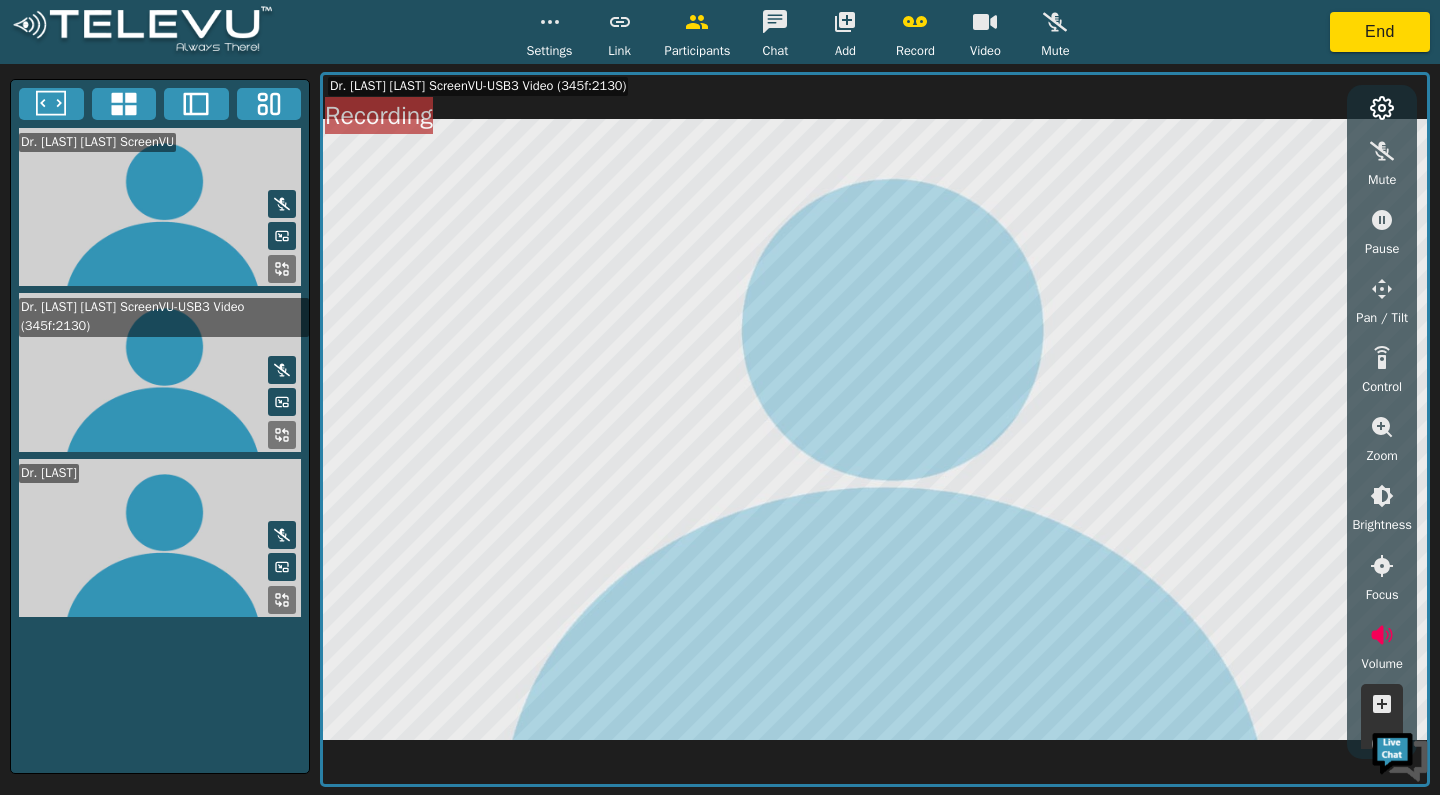 click 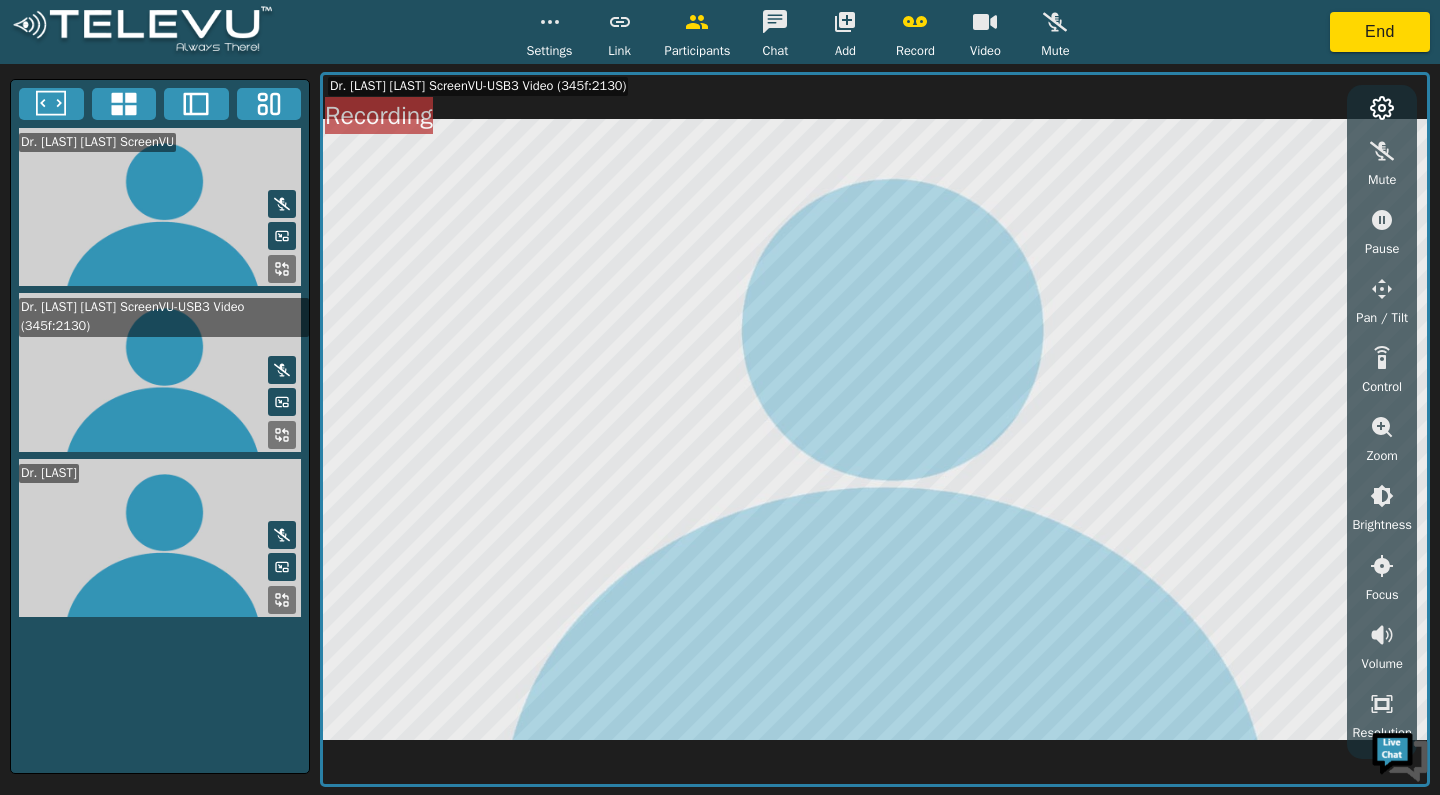 click 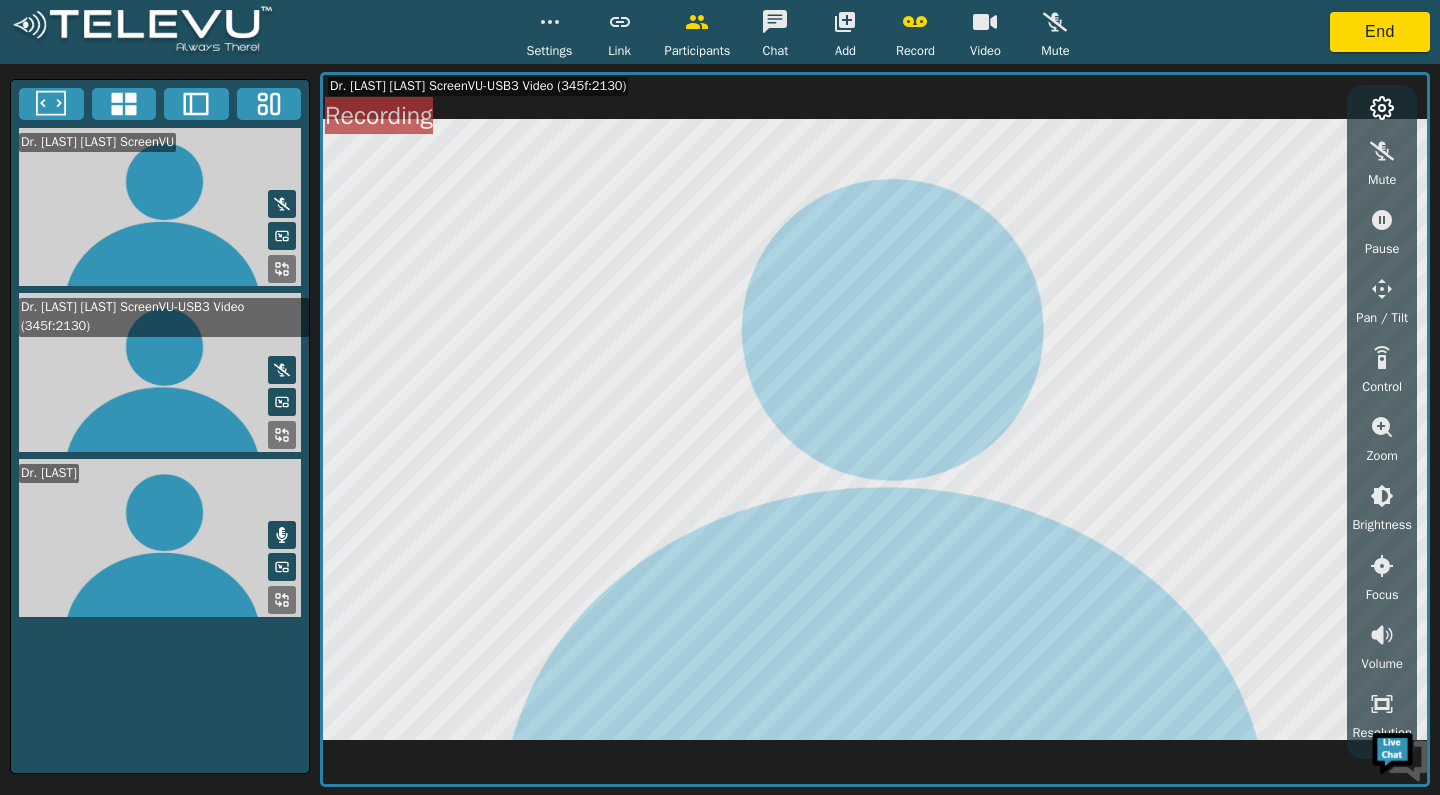 click at bounding box center (282, 204) 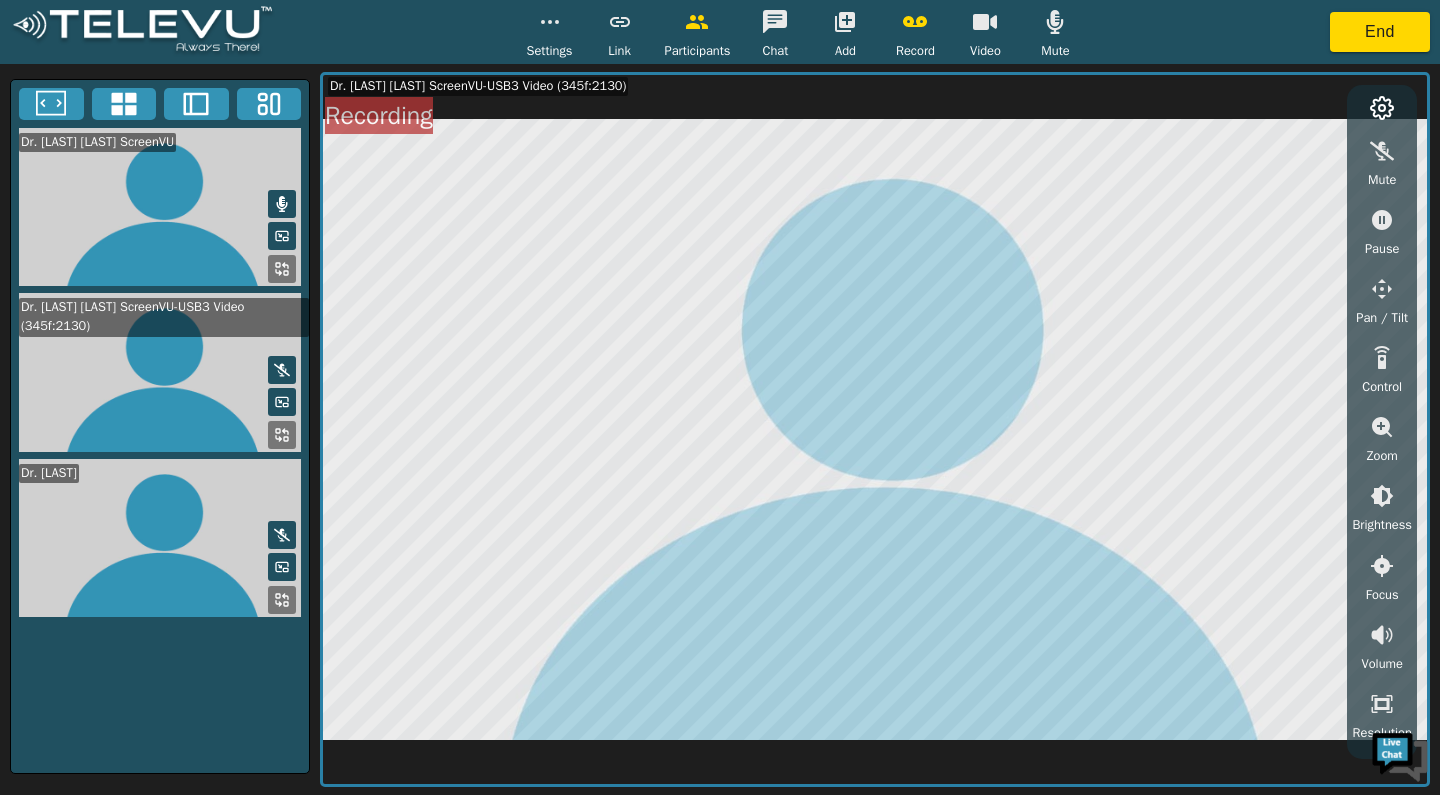 click 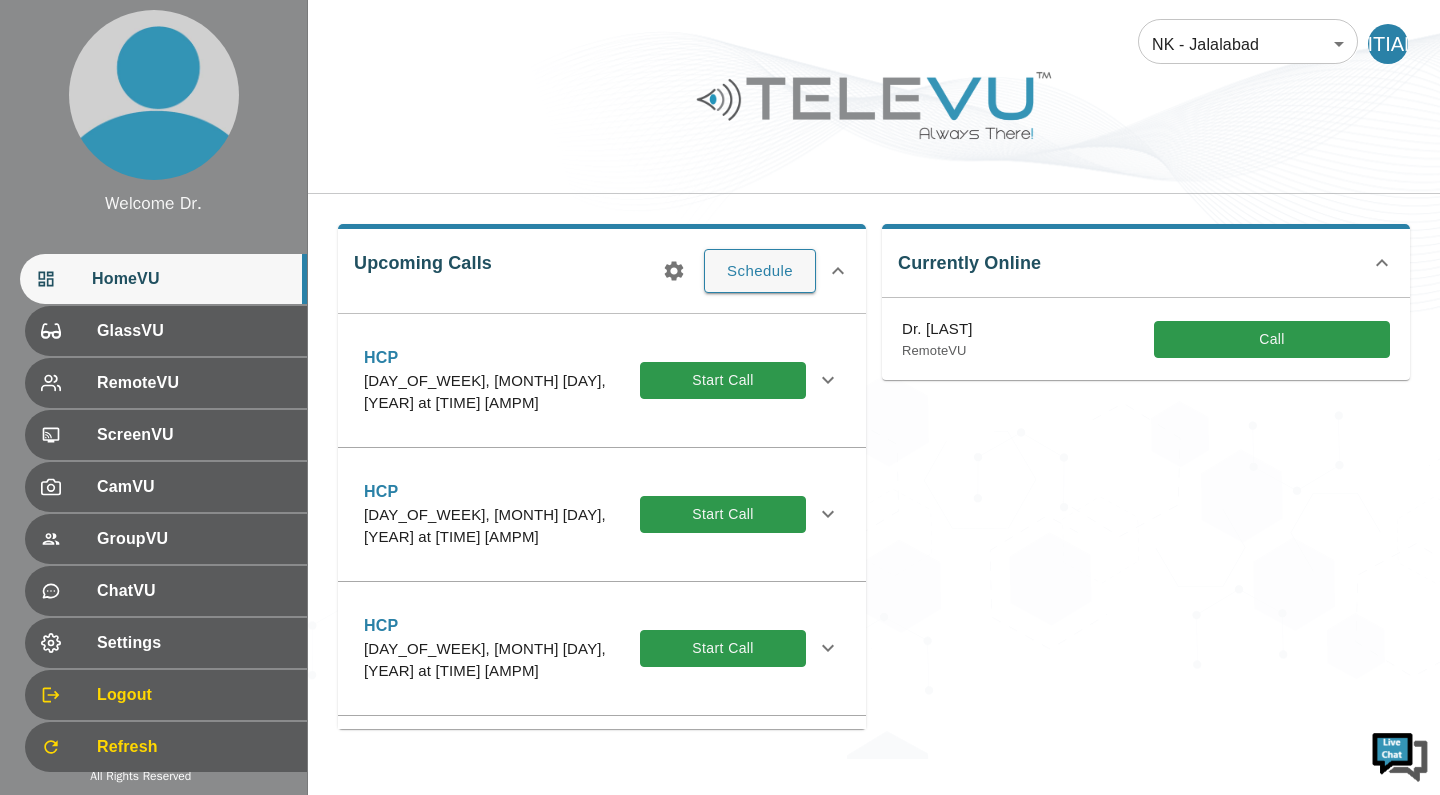 click on "Currently Online Dr. [LAST] RemoteVU Call" at bounding box center [1138, 468] 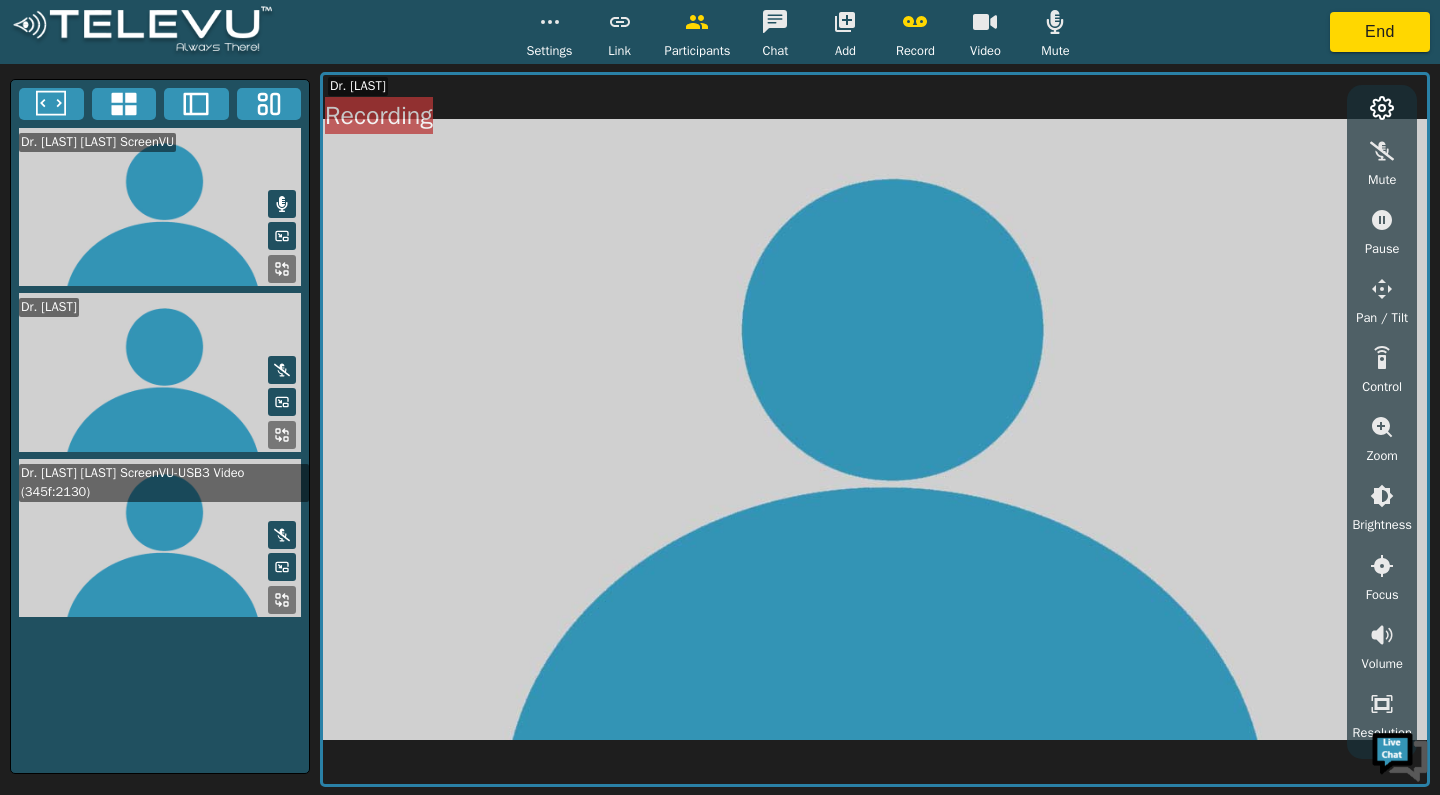 click at bounding box center (160, 538) 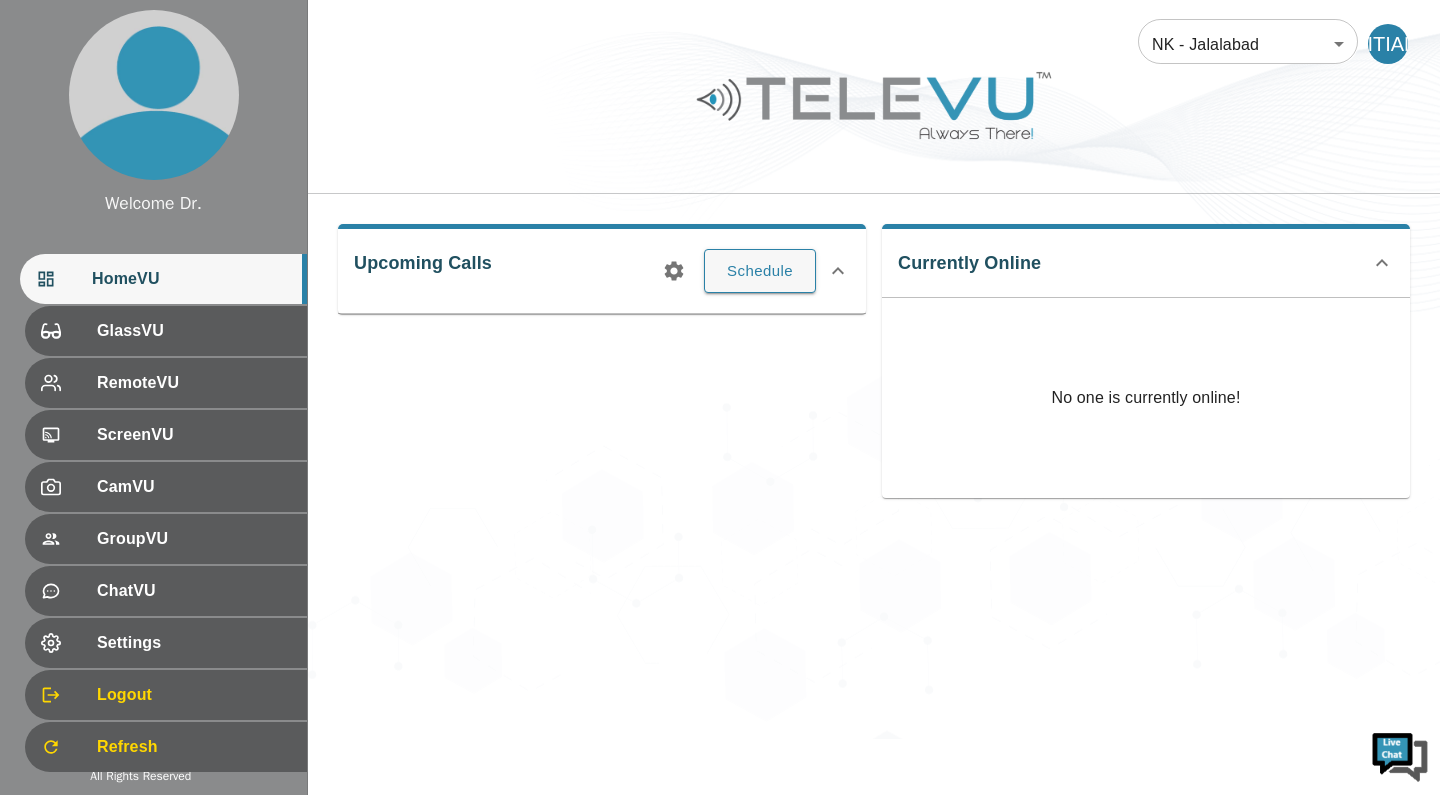 scroll, scrollTop: 0, scrollLeft: 0, axis: both 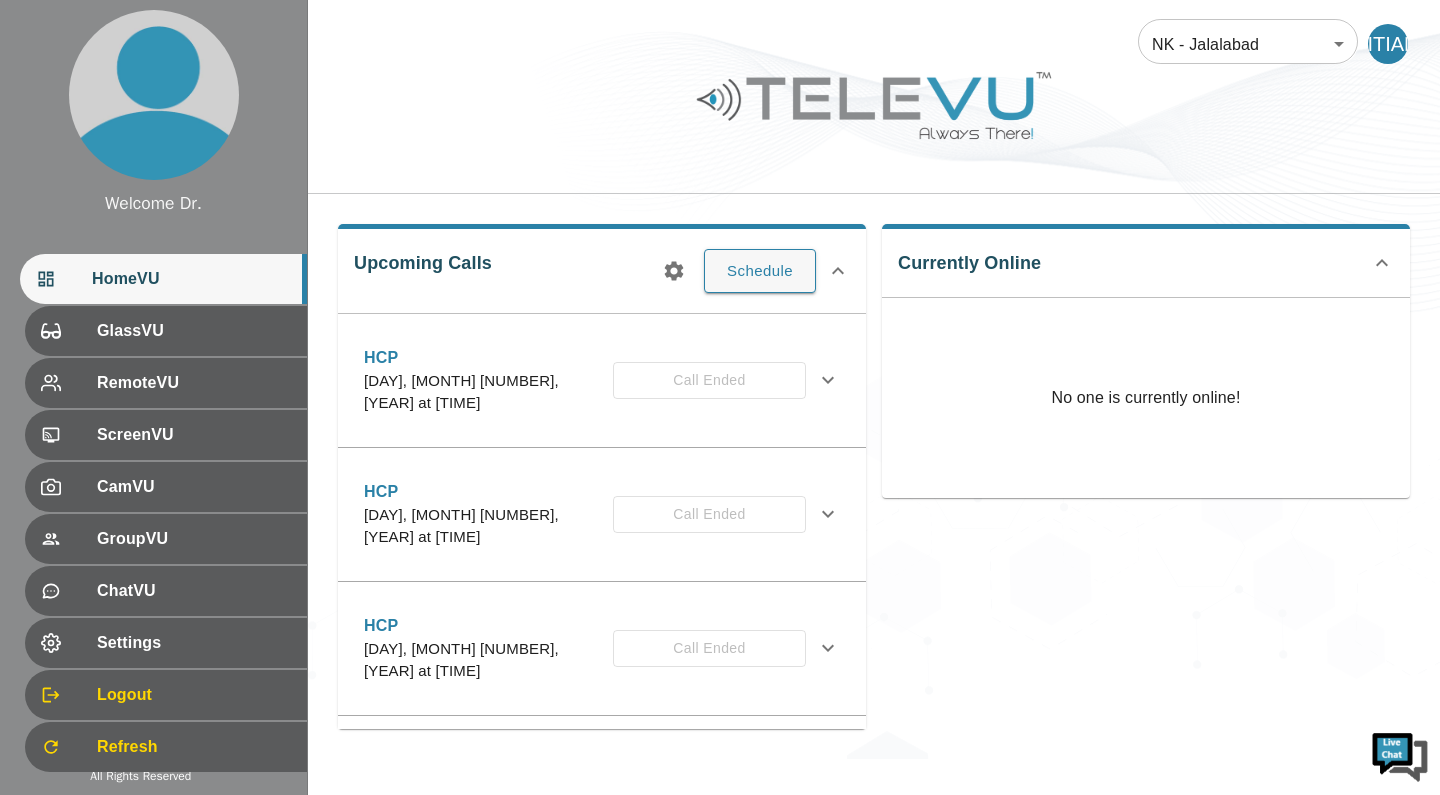 click on "HomeVU GlassVU RemoteVU ScreenVU CamVU GroupVU ChatVU Settings Logout Refresh" at bounding box center [153, 514] 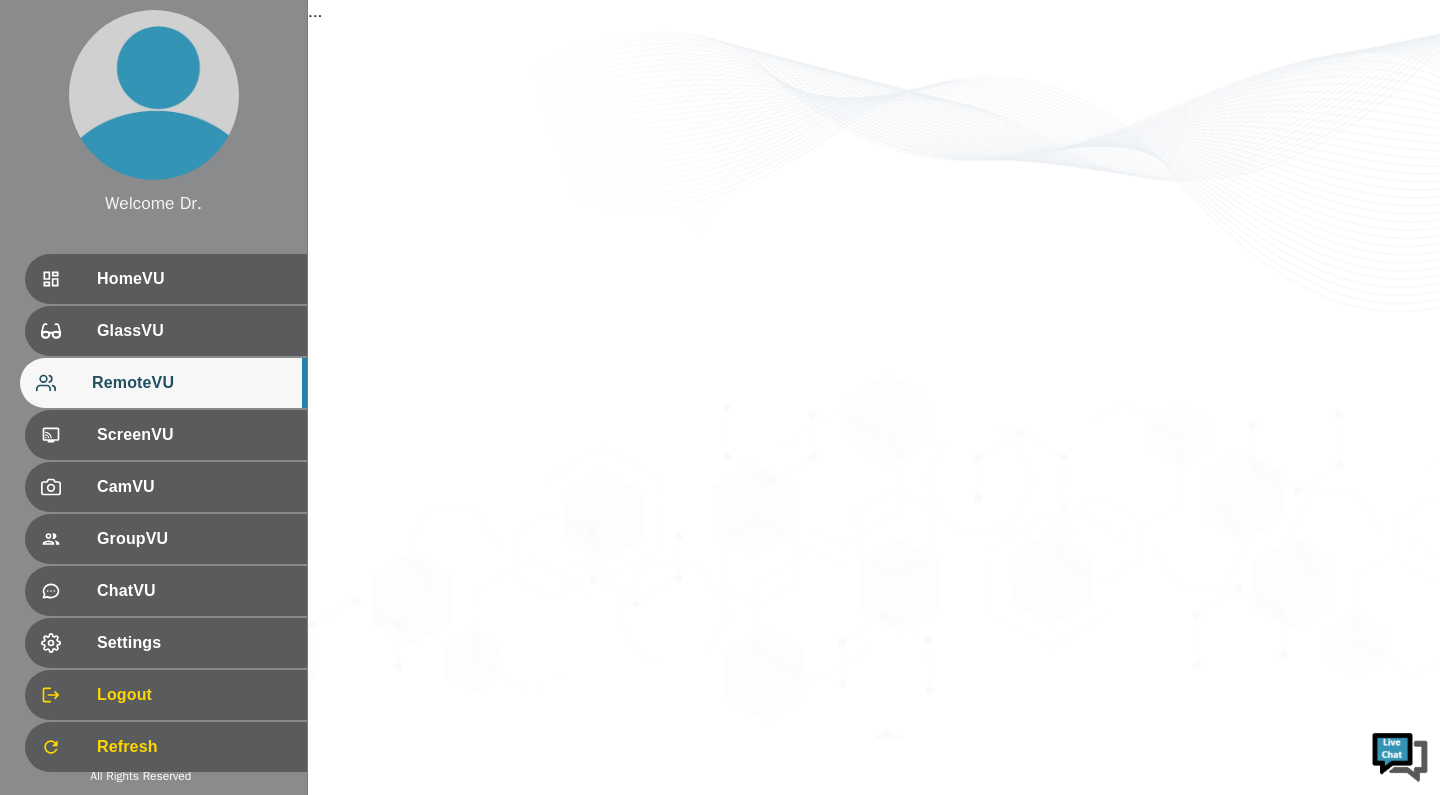 click on "GlassVU" at bounding box center (194, 331) 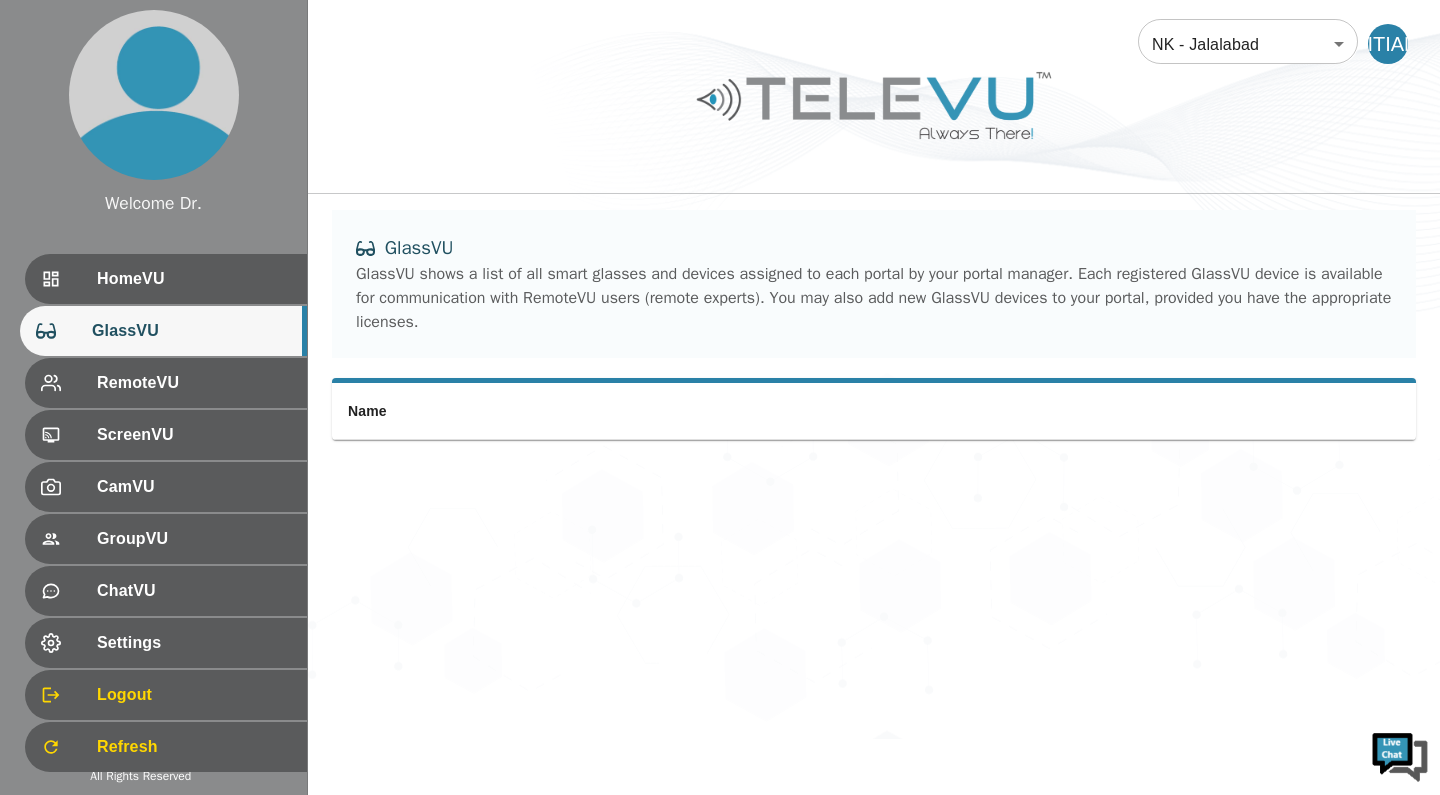 click on "HomeVU" at bounding box center [194, 279] 